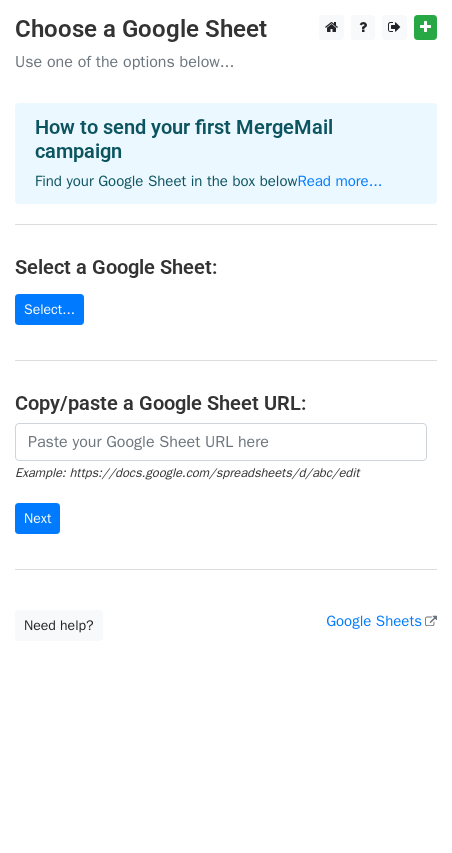 scroll, scrollTop: 0, scrollLeft: 0, axis: both 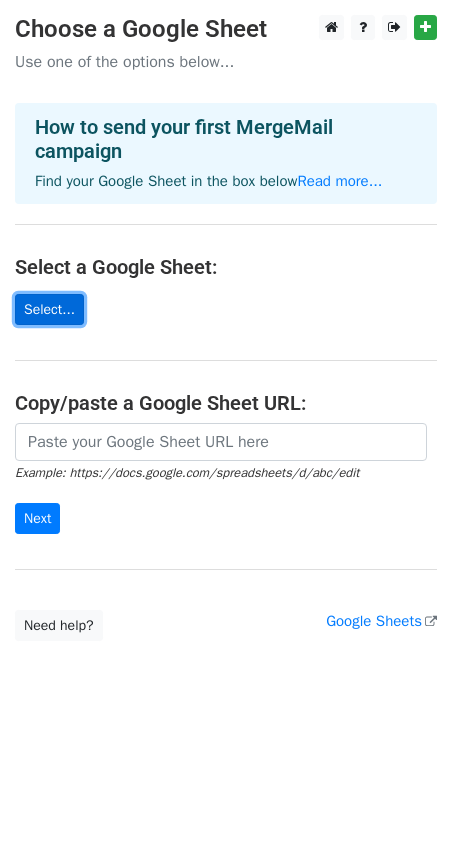 click on "Select..." at bounding box center [49, 309] 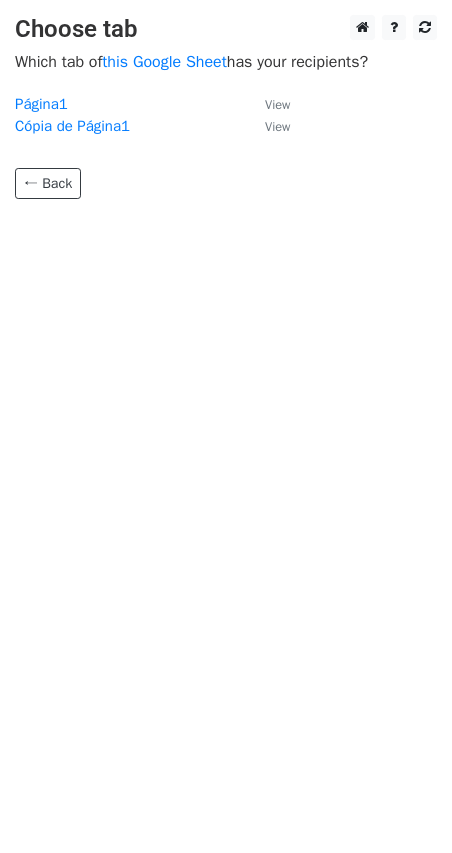 scroll, scrollTop: 0, scrollLeft: 0, axis: both 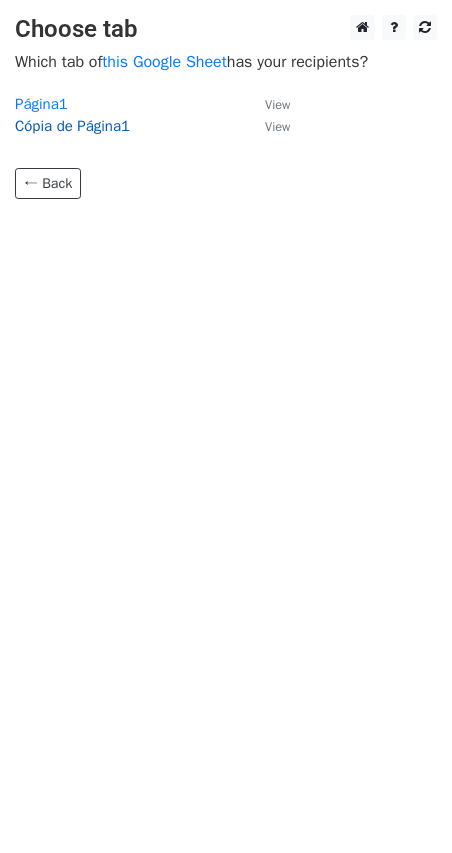 click on "Cópia de Página1" at bounding box center (72, 126) 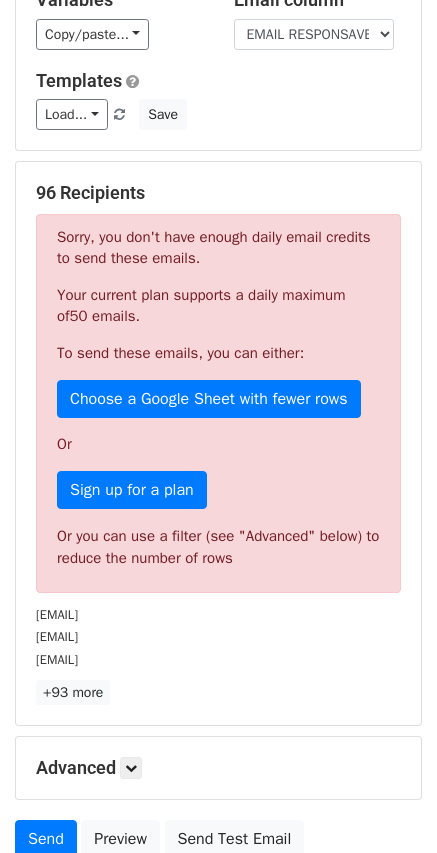 scroll, scrollTop: 333, scrollLeft: 0, axis: vertical 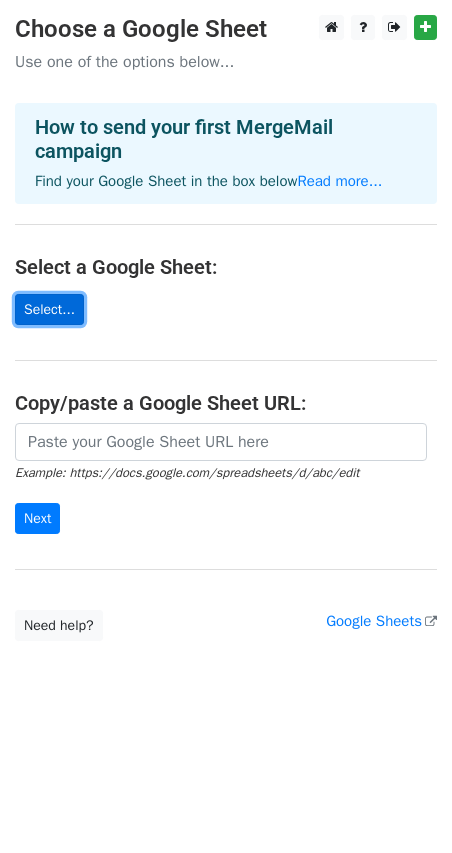 click on "Select..." at bounding box center [49, 309] 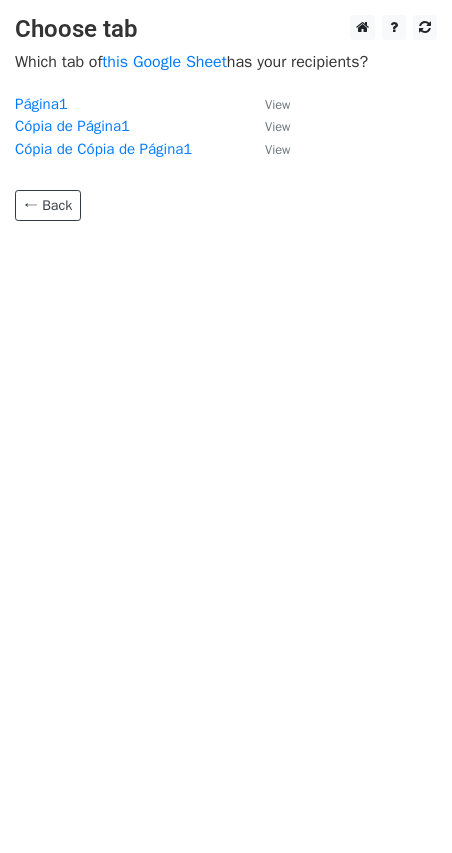 scroll, scrollTop: 0, scrollLeft: 0, axis: both 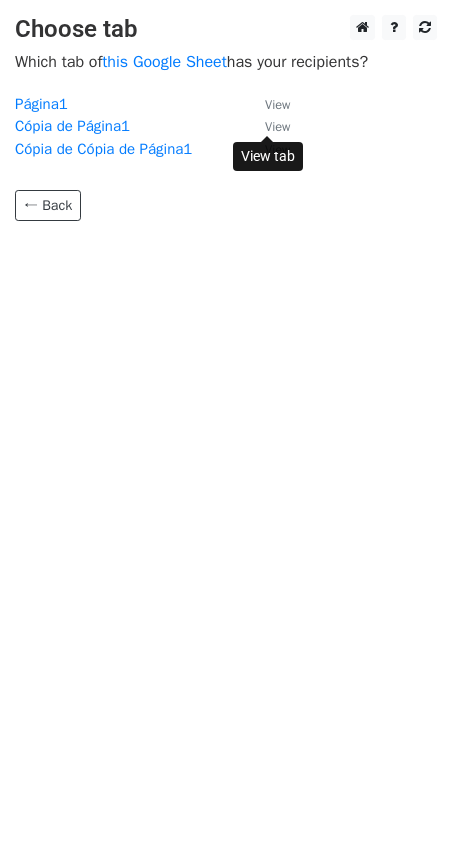 click on "View" at bounding box center (277, 127) 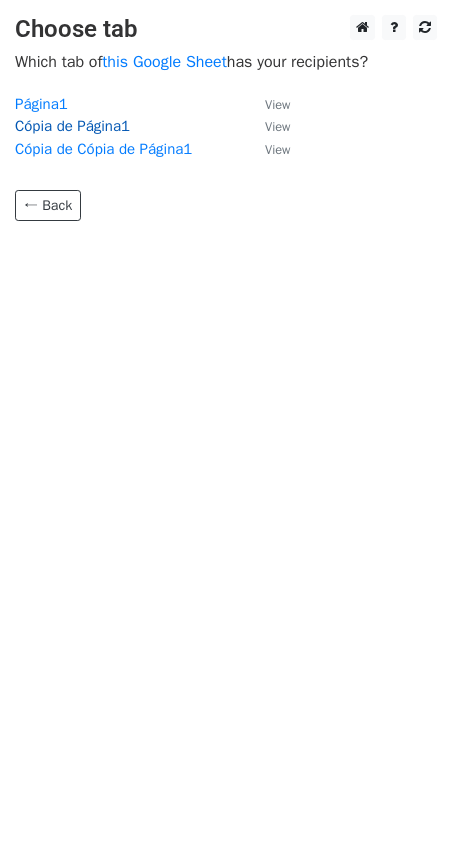 click on "Cópia de Página1" at bounding box center [72, 126] 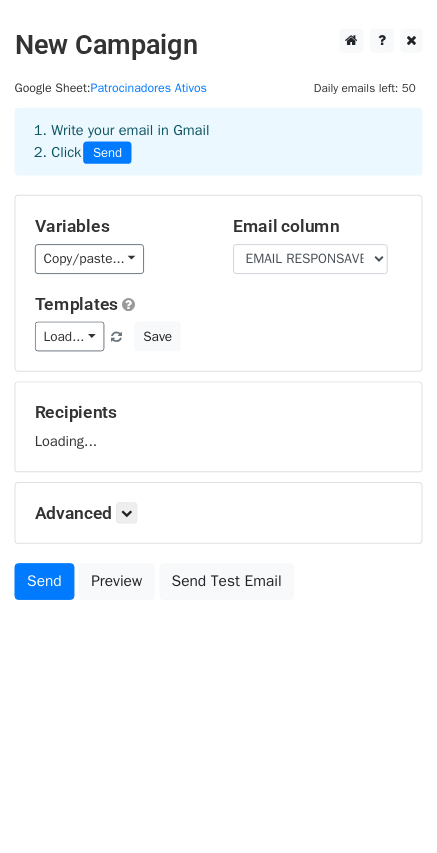 scroll, scrollTop: 0, scrollLeft: 0, axis: both 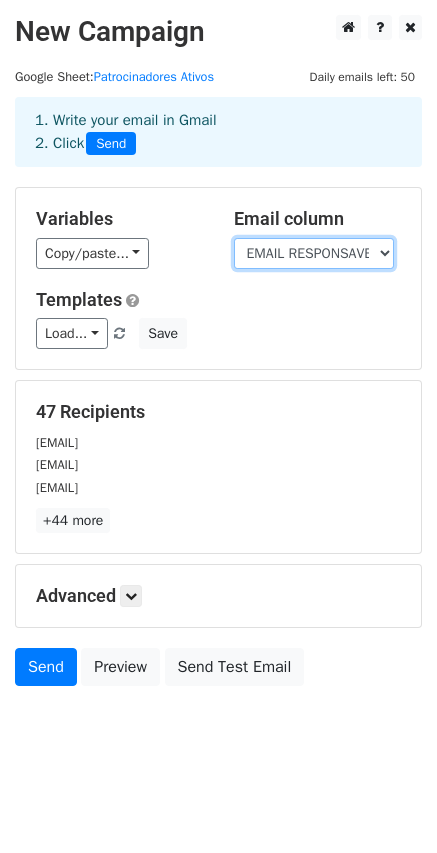 click on "PATROCINADOR
CNPJ
RESPONSAVEL
EMAIL RESPONSAVEL
TELEFONE" at bounding box center (314, 253) 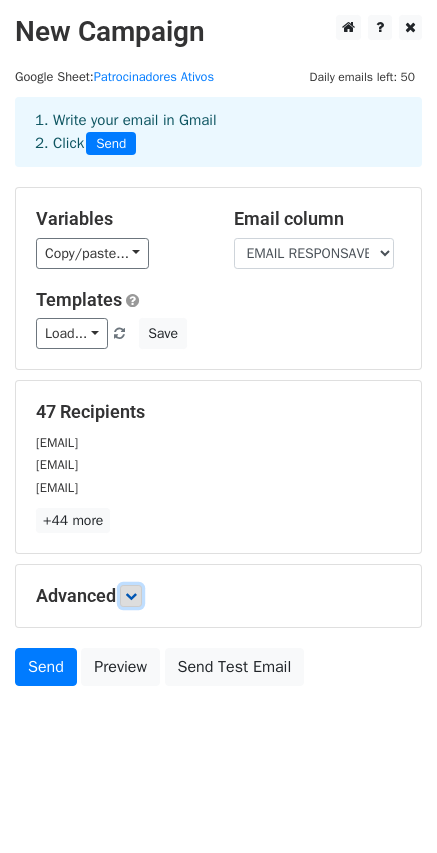click at bounding box center (131, 596) 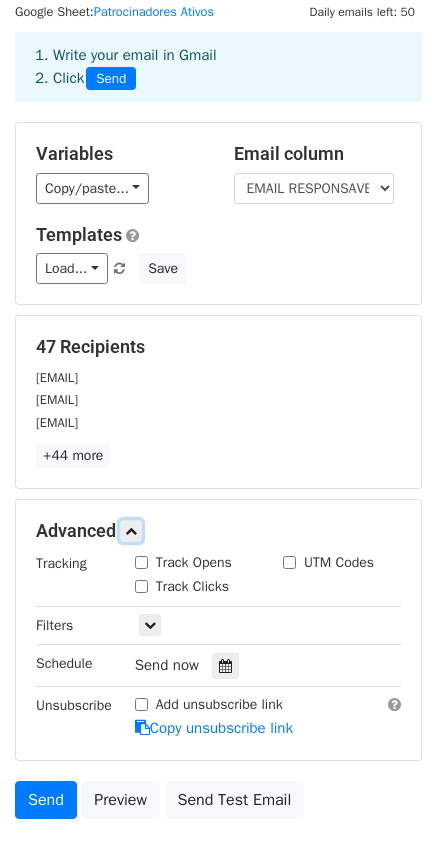 scroll, scrollTop: 199, scrollLeft: 0, axis: vertical 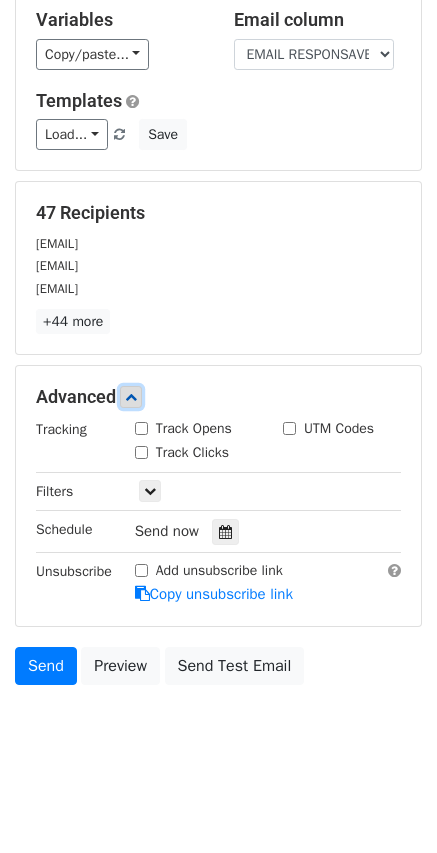 click at bounding box center (131, 397) 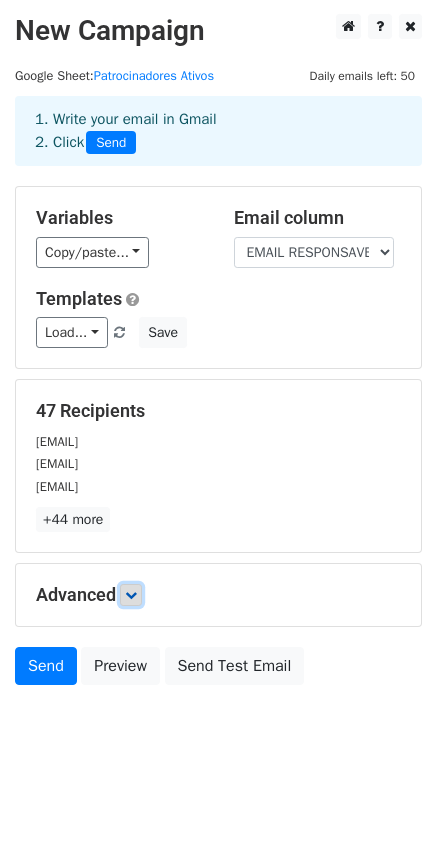 scroll, scrollTop: 0, scrollLeft: 0, axis: both 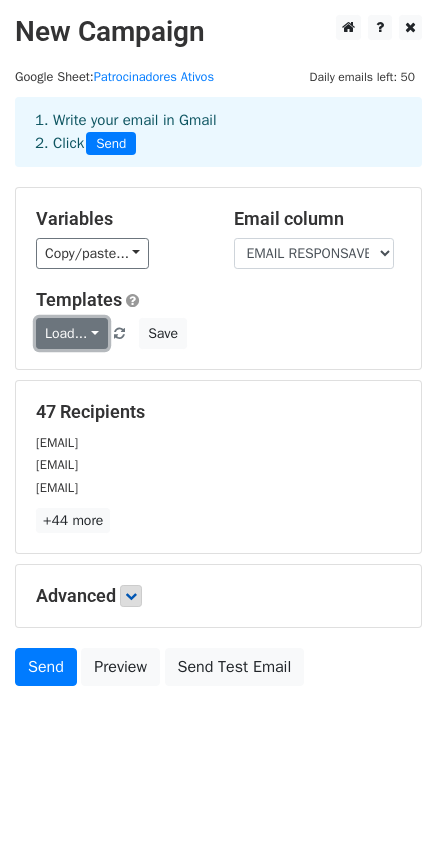 click on "Load..." at bounding box center [72, 333] 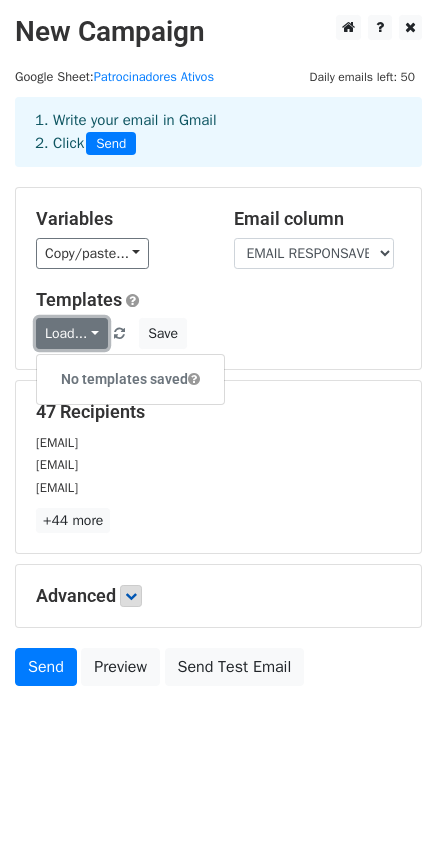 click on "Load..." at bounding box center [72, 333] 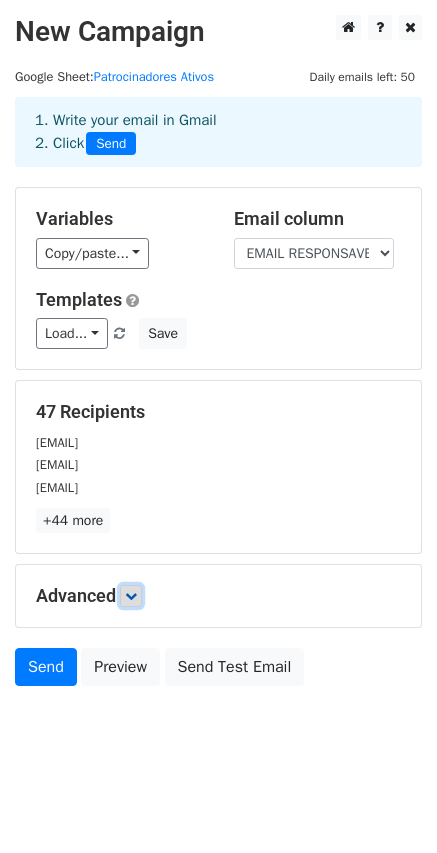 click at bounding box center (131, 596) 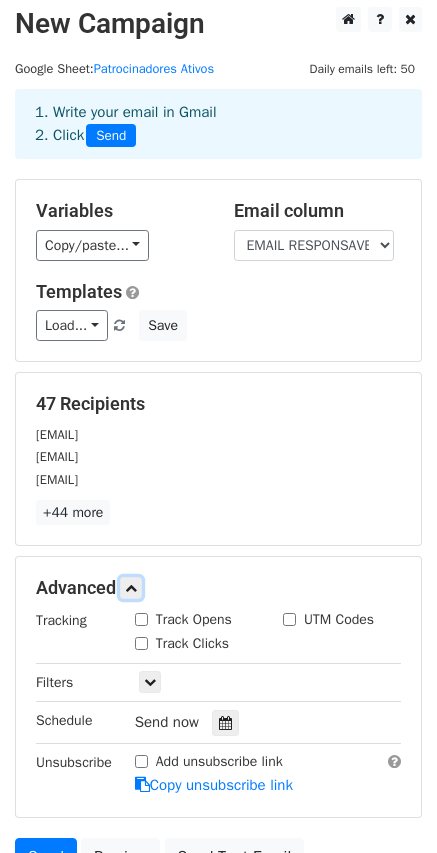 scroll, scrollTop: 0, scrollLeft: 0, axis: both 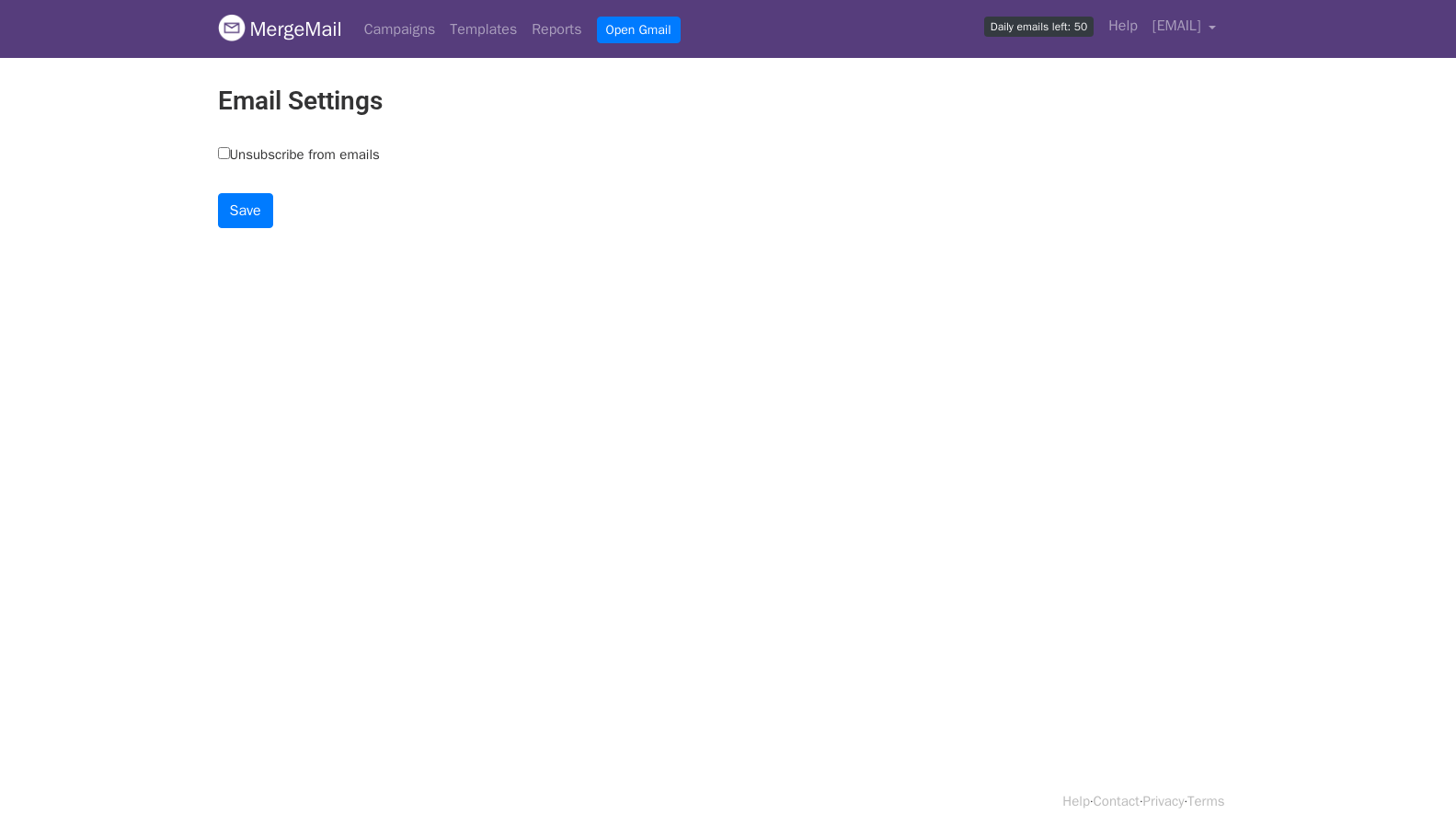 click on "Unsubscribe from emails" at bounding box center (299, 155) 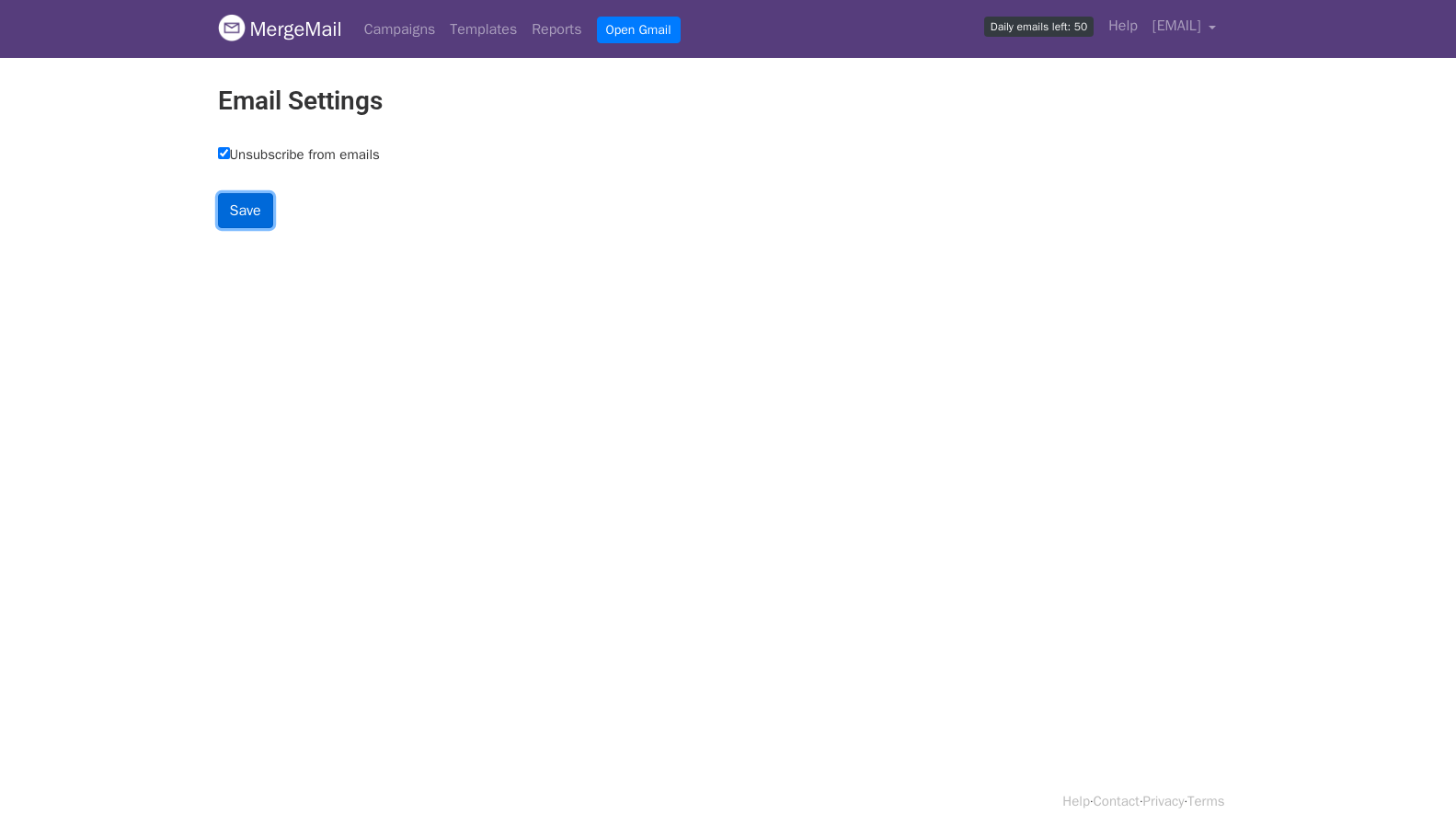 click on "Save" at bounding box center (246, 211) 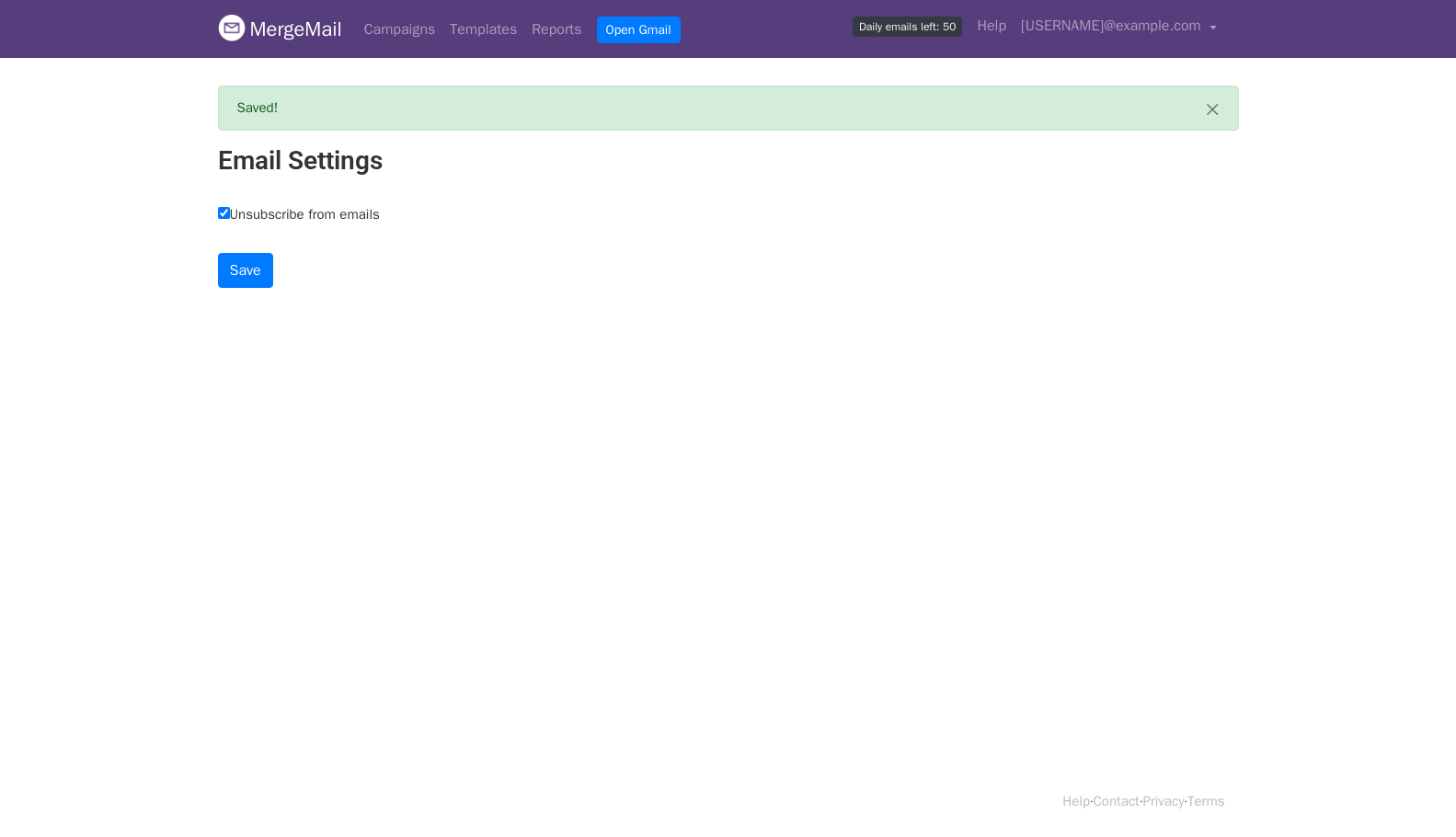 scroll, scrollTop: 0, scrollLeft: 0, axis: both 